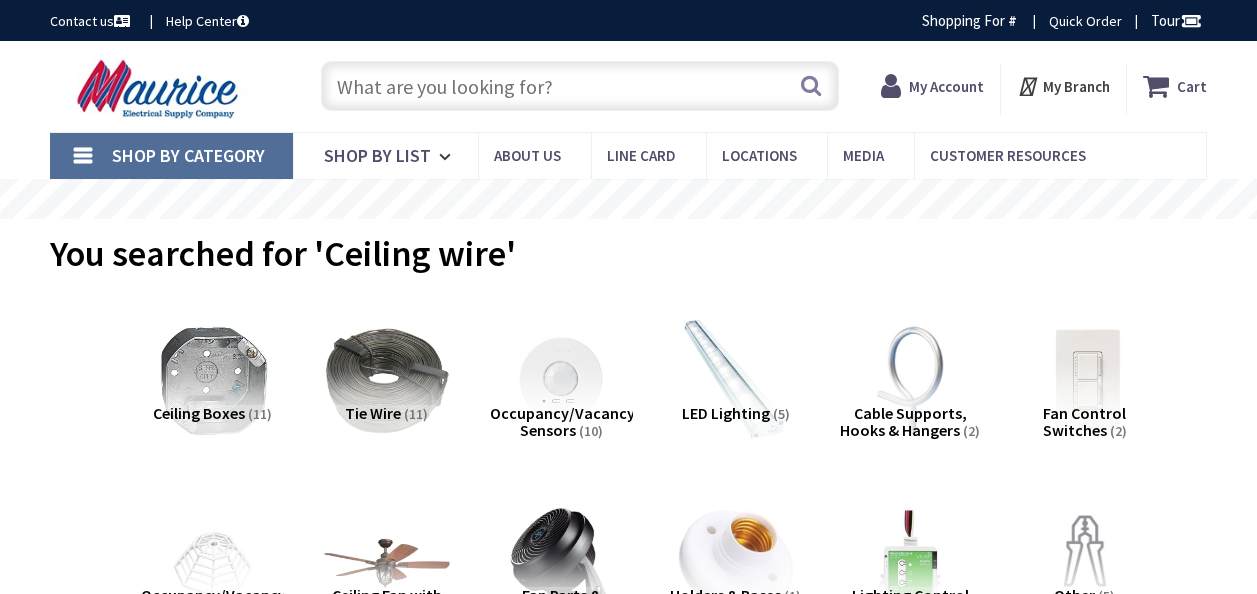 scroll, scrollTop: 0, scrollLeft: 0, axis: both 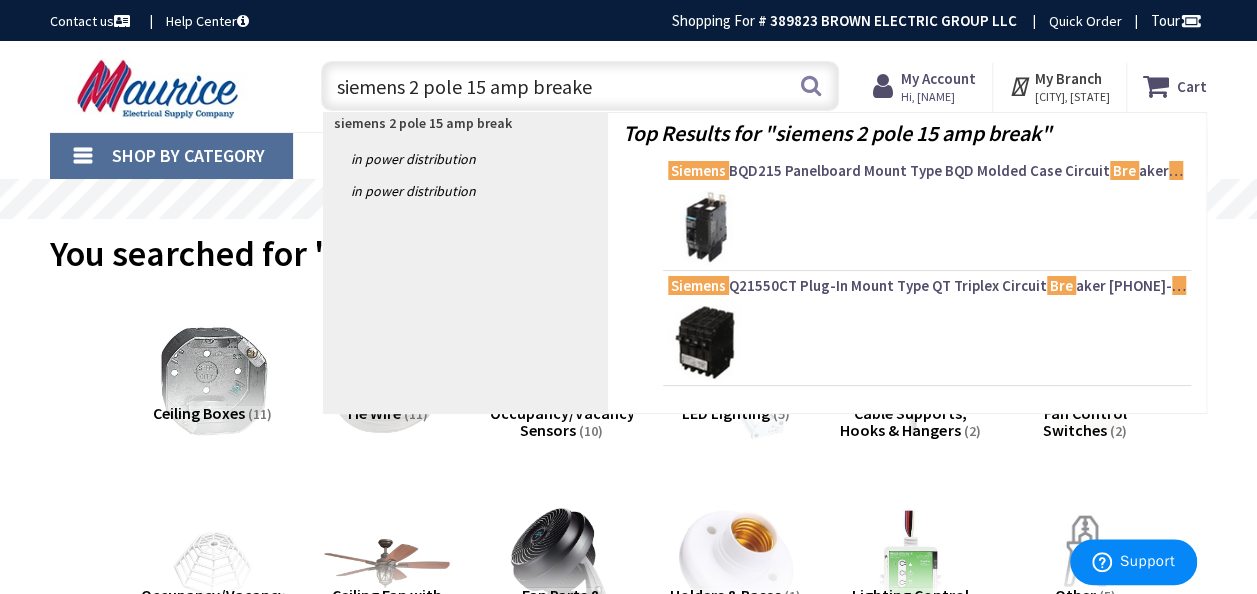 type on "siemens 2 pole 15 amp breaker" 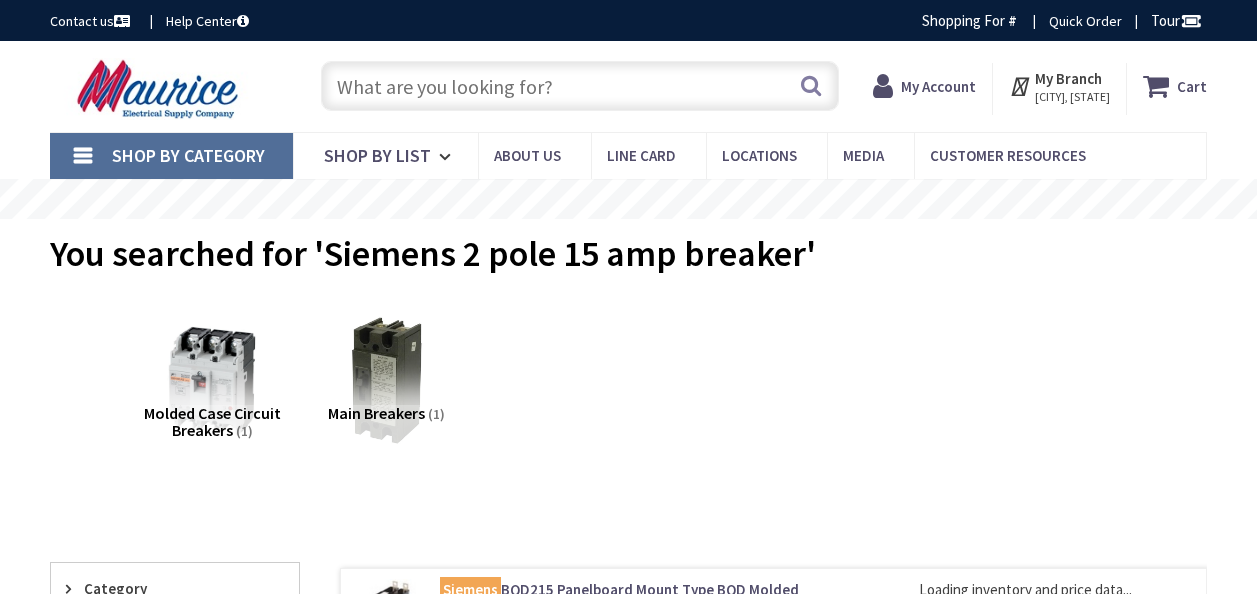 scroll, scrollTop: 0, scrollLeft: 0, axis: both 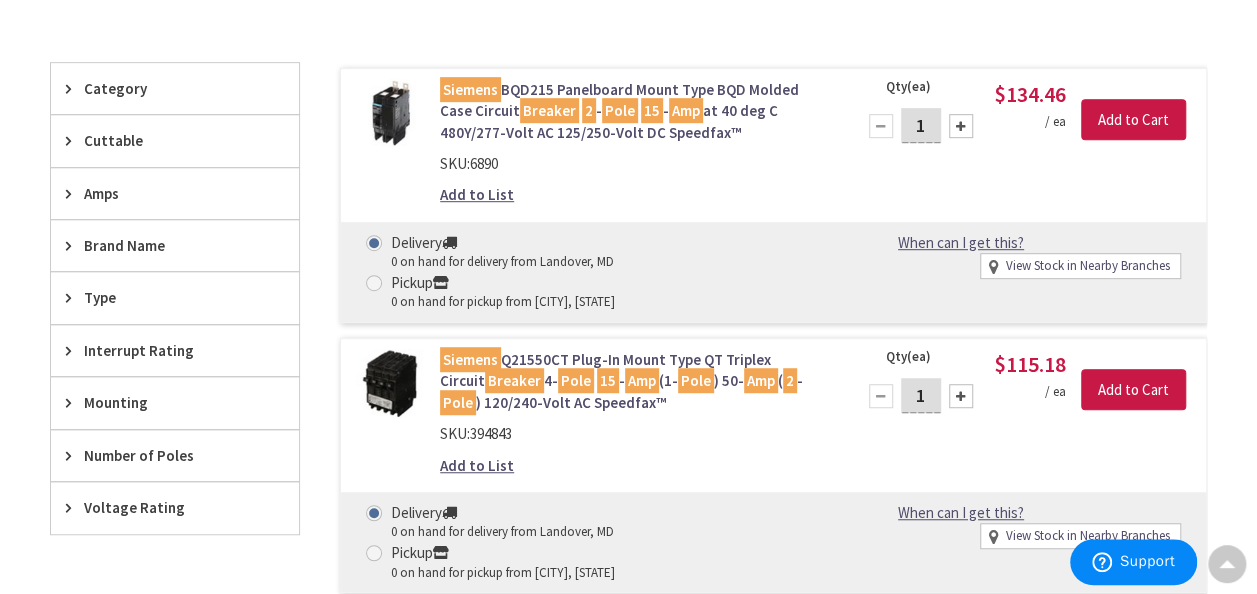 click on "Voltage Rating" at bounding box center (165, 507) 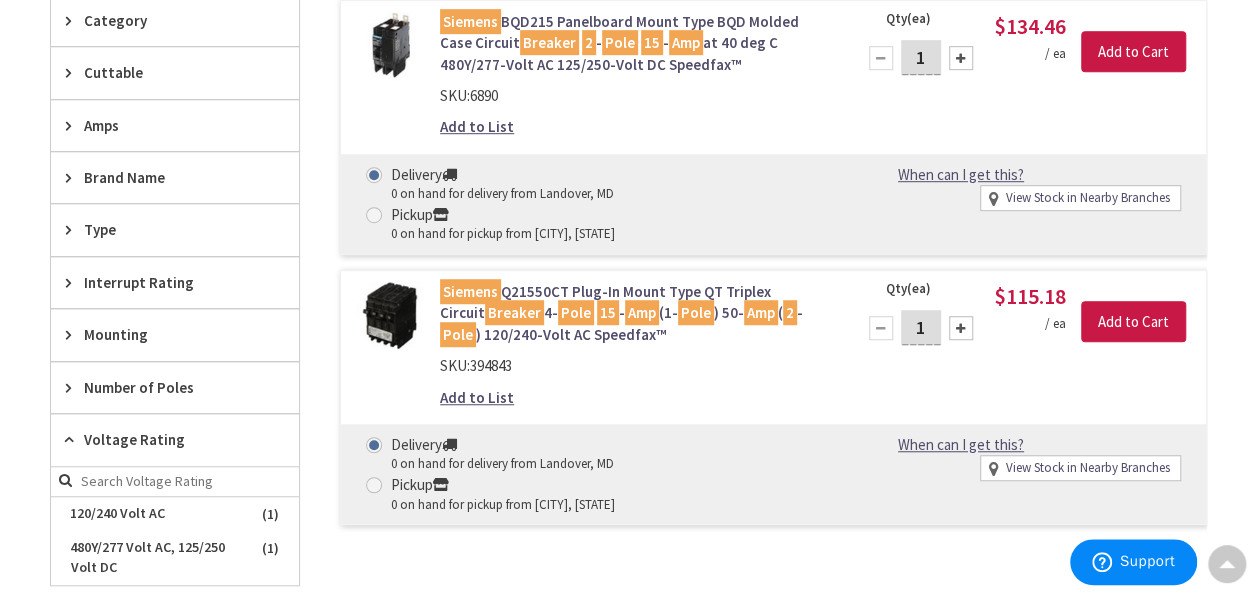 scroll, scrollTop: 600, scrollLeft: 0, axis: vertical 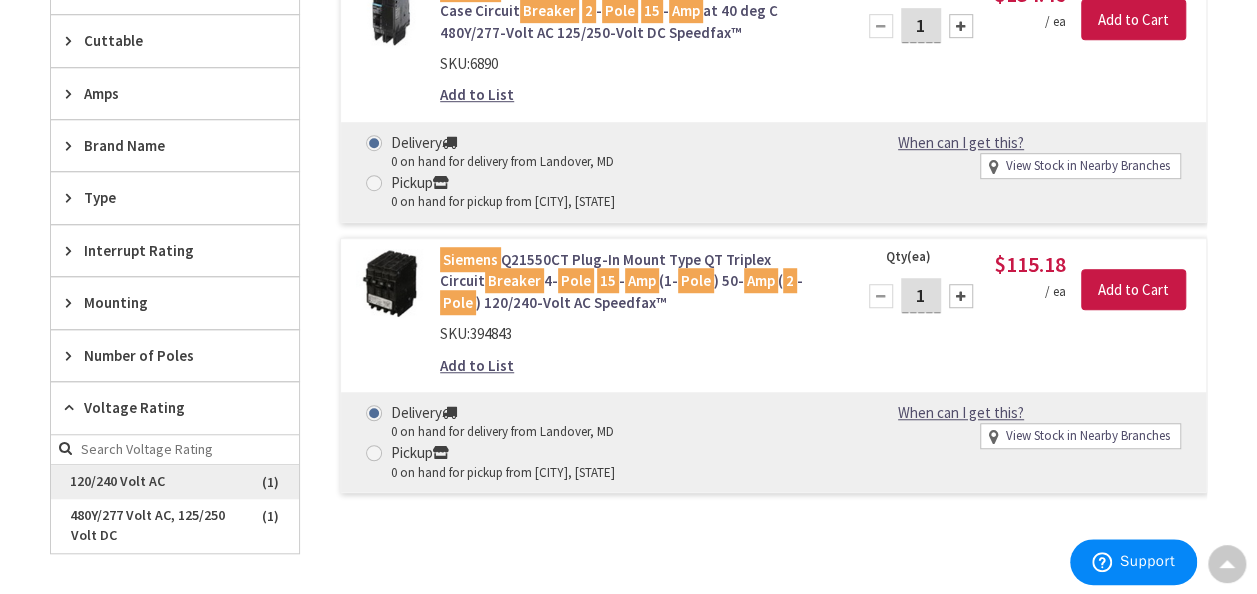 click on "120/240 Volt AC" at bounding box center [175, 482] 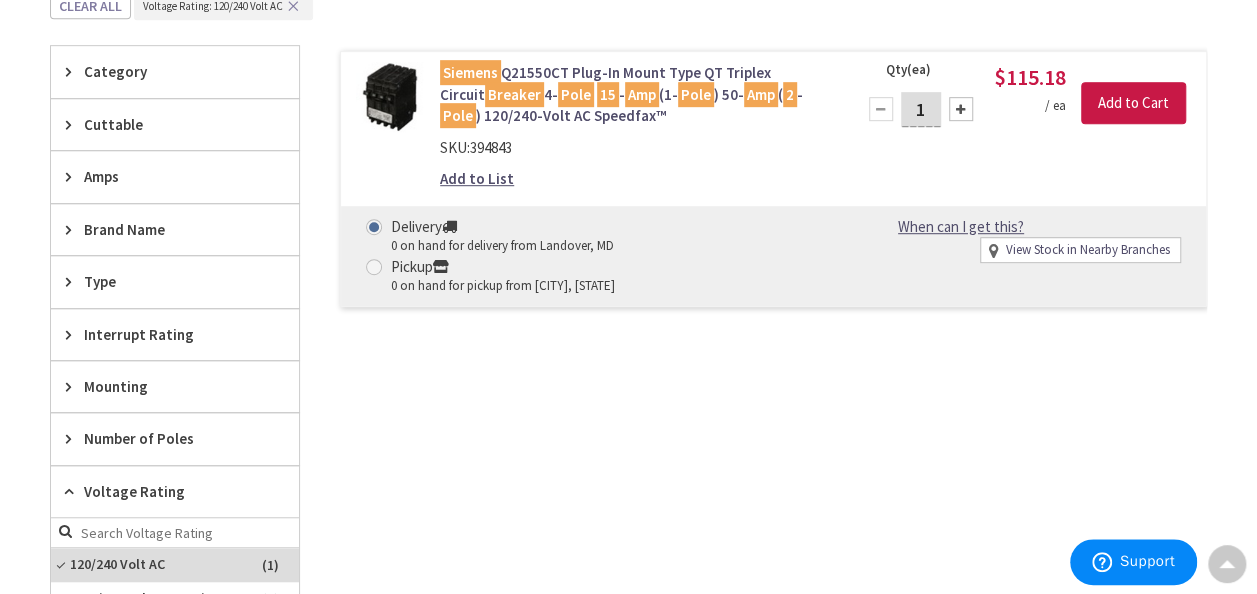 scroll, scrollTop: 418, scrollLeft: 0, axis: vertical 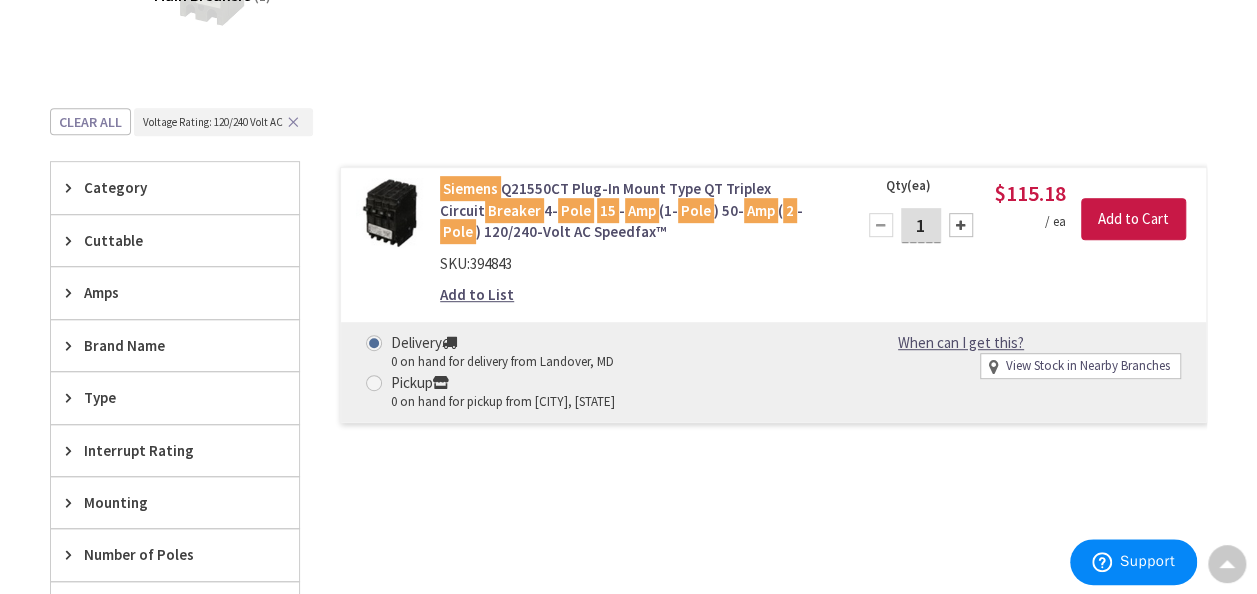 click on "Amps" at bounding box center [165, 292] 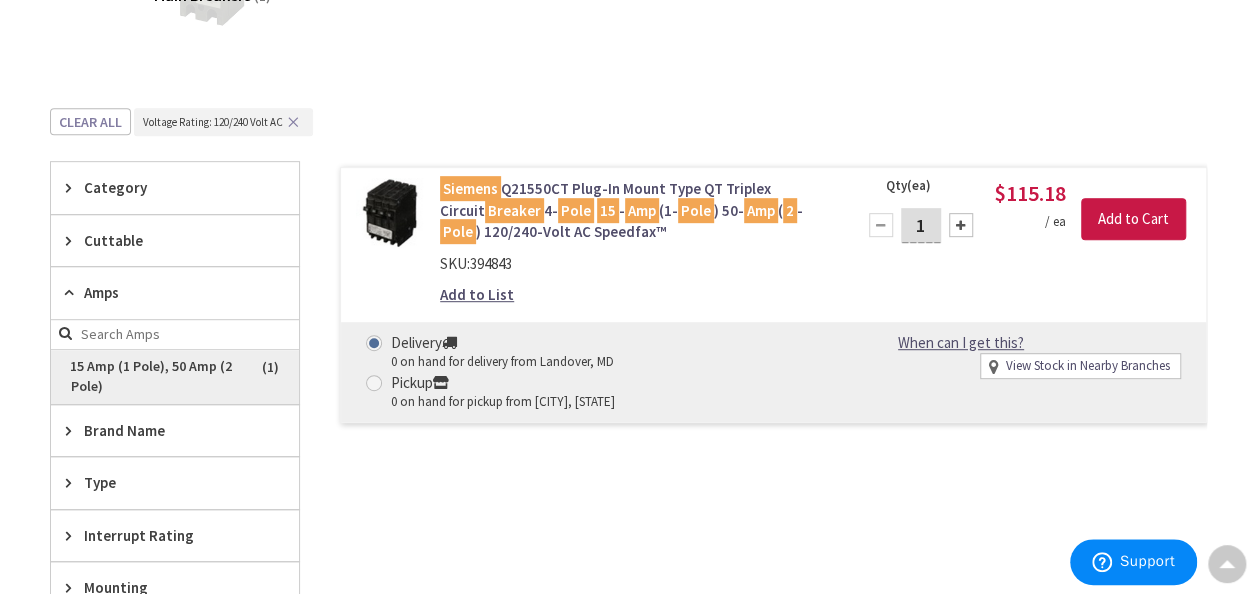 click on "15 Amp (1 Pole), 50 Amp (2 Pole)" at bounding box center (175, 377) 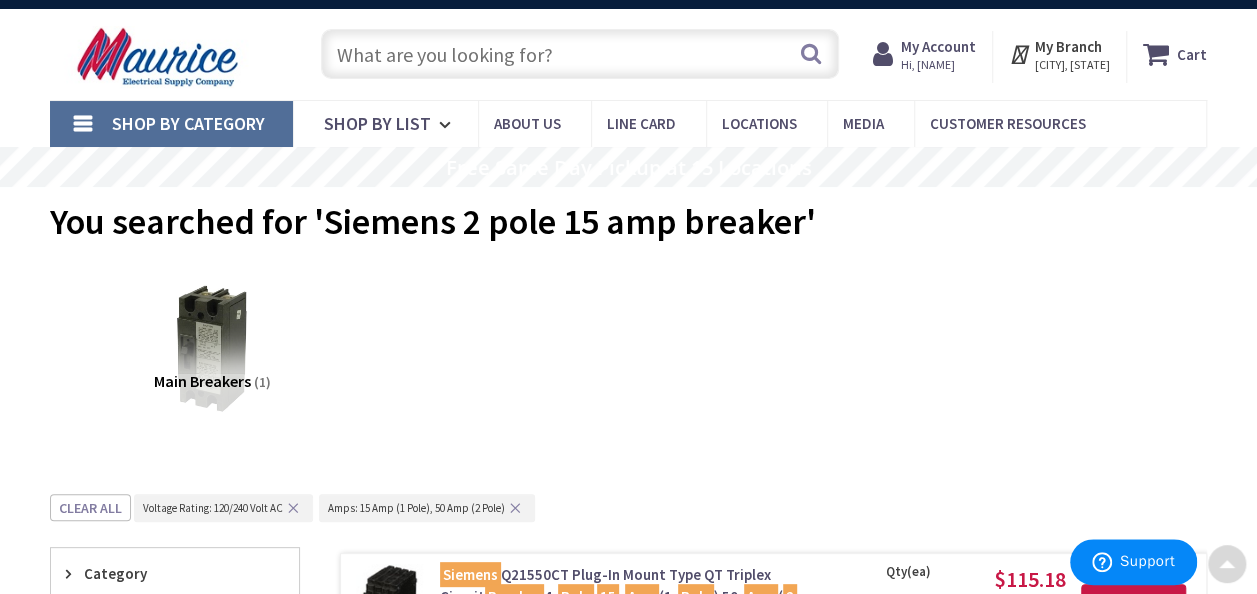 scroll, scrollTop: 0, scrollLeft: 0, axis: both 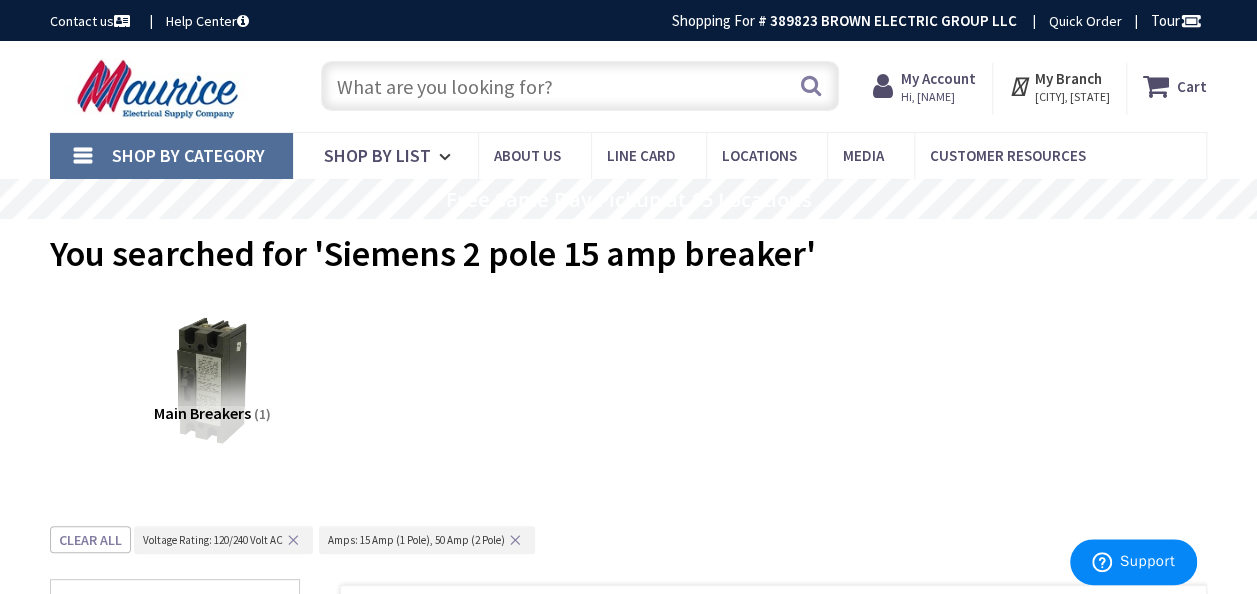 click at bounding box center [580, 86] 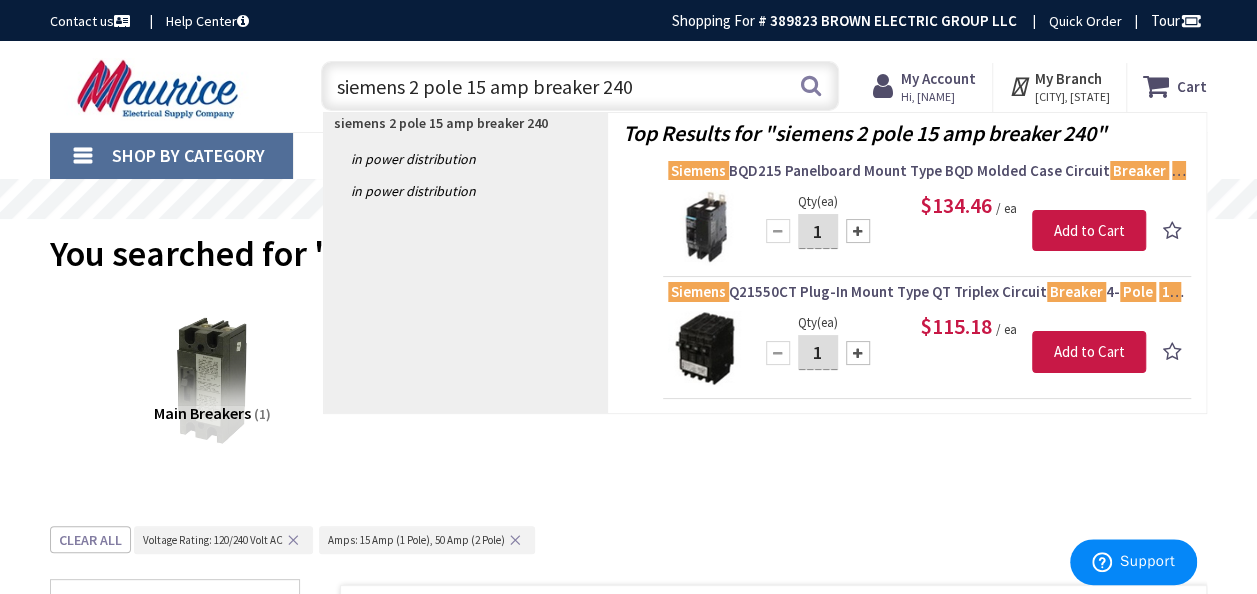 type on "siemens 2 pole 15 amp breaker 240v" 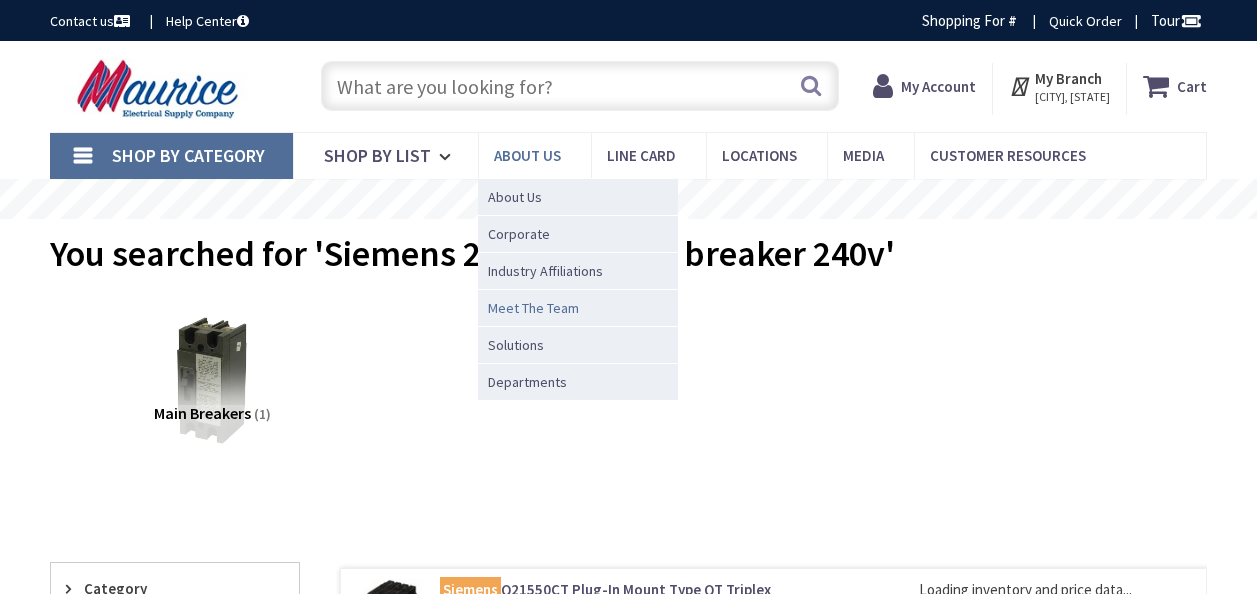 scroll, scrollTop: 0, scrollLeft: 0, axis: both 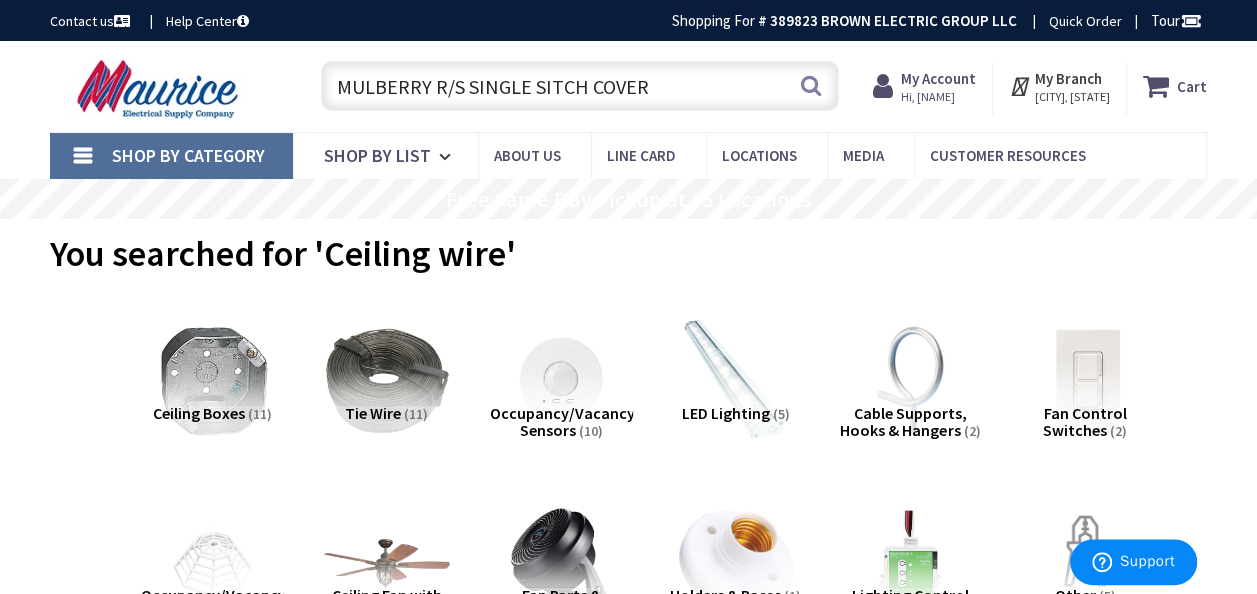 click on "MULBERRY R/S SINGLE SITCH COVER" at bounding box center [580, 86] 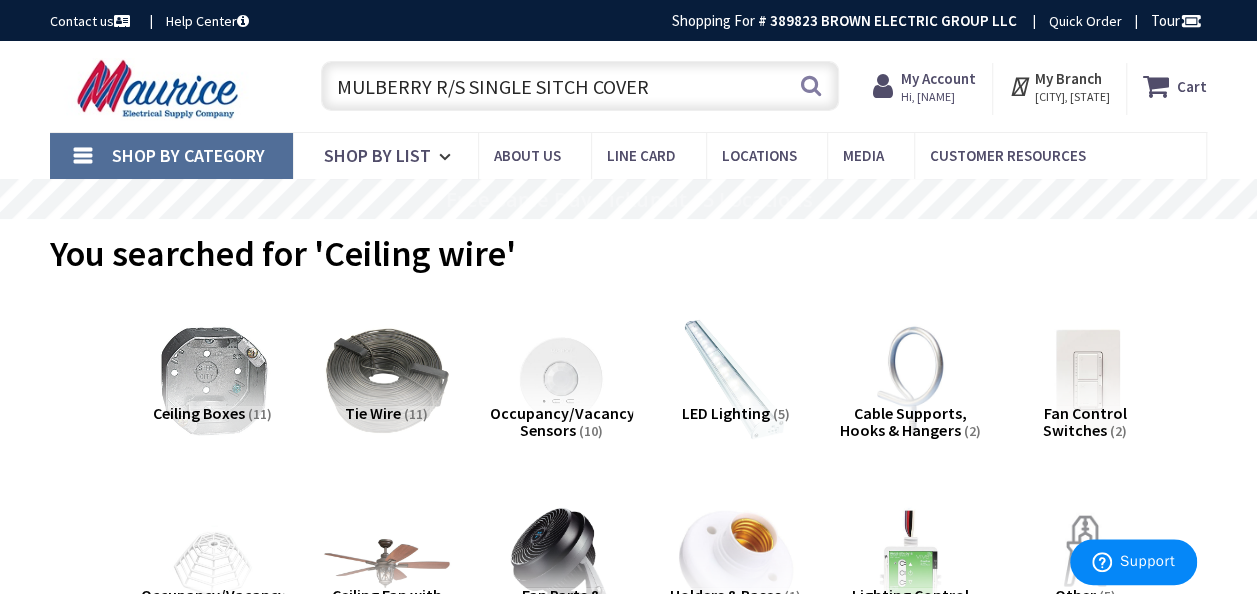 type on "MULBERRY R/S SINGLE SWITCH COVER" 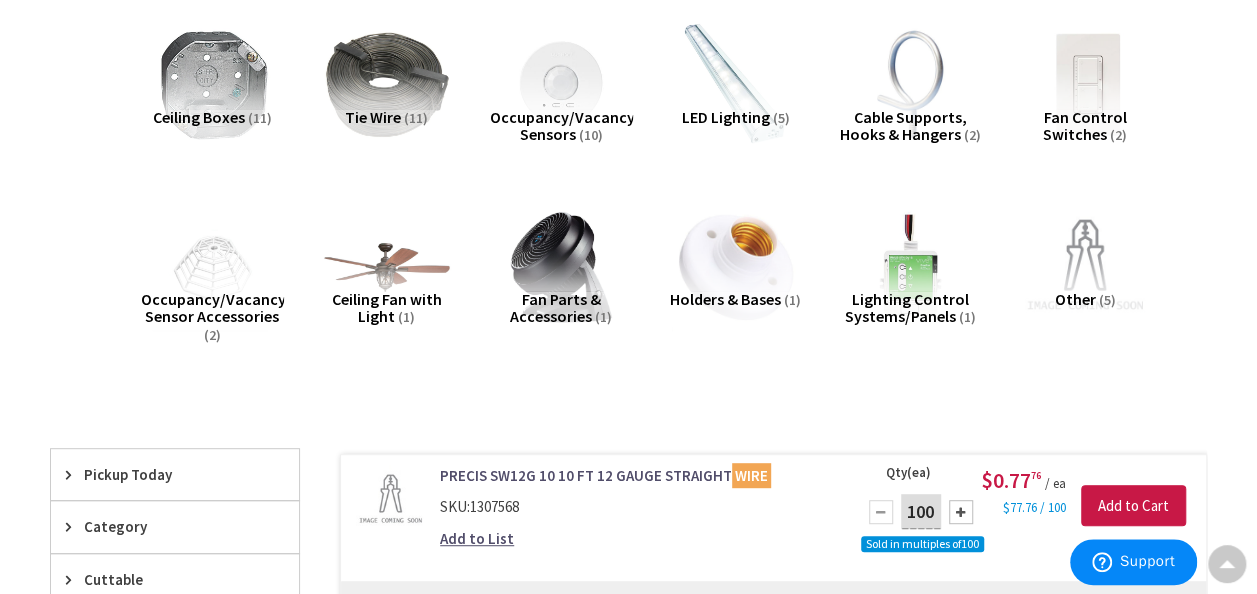 scroll, scrollTop: 0, scrollLeft: 0, axis: both 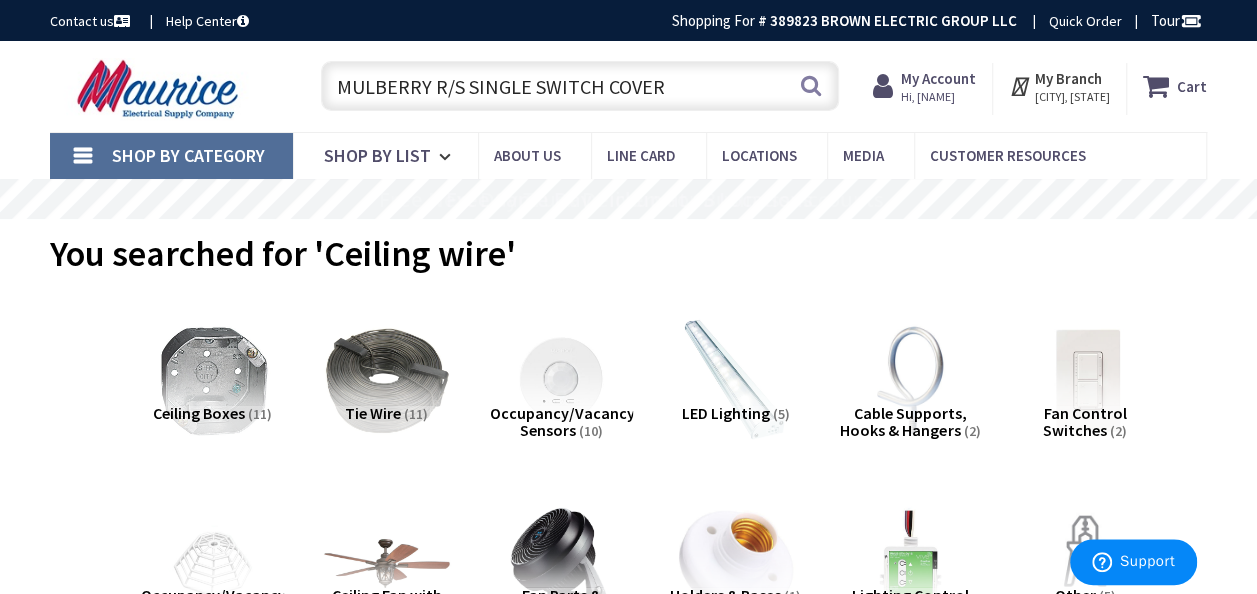 click on "MULBERRY R/S SINGLE SWITCH COVER" at bounding box center (580, 86) 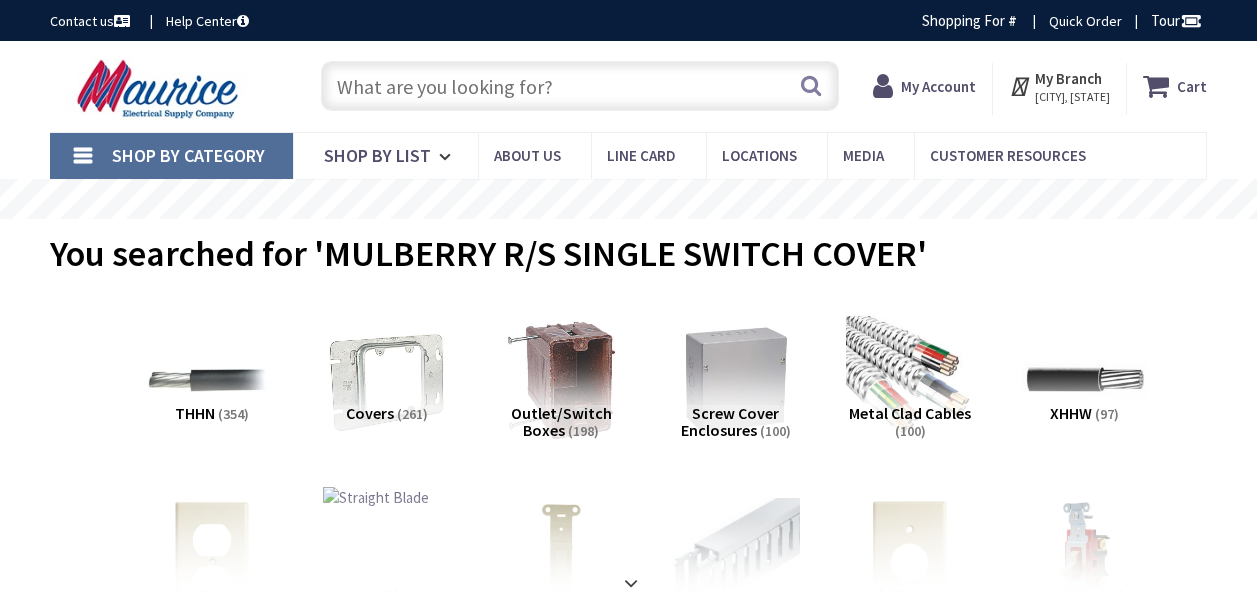 scroll, scrollTop: 0, scrollLeft: 0, axis: both 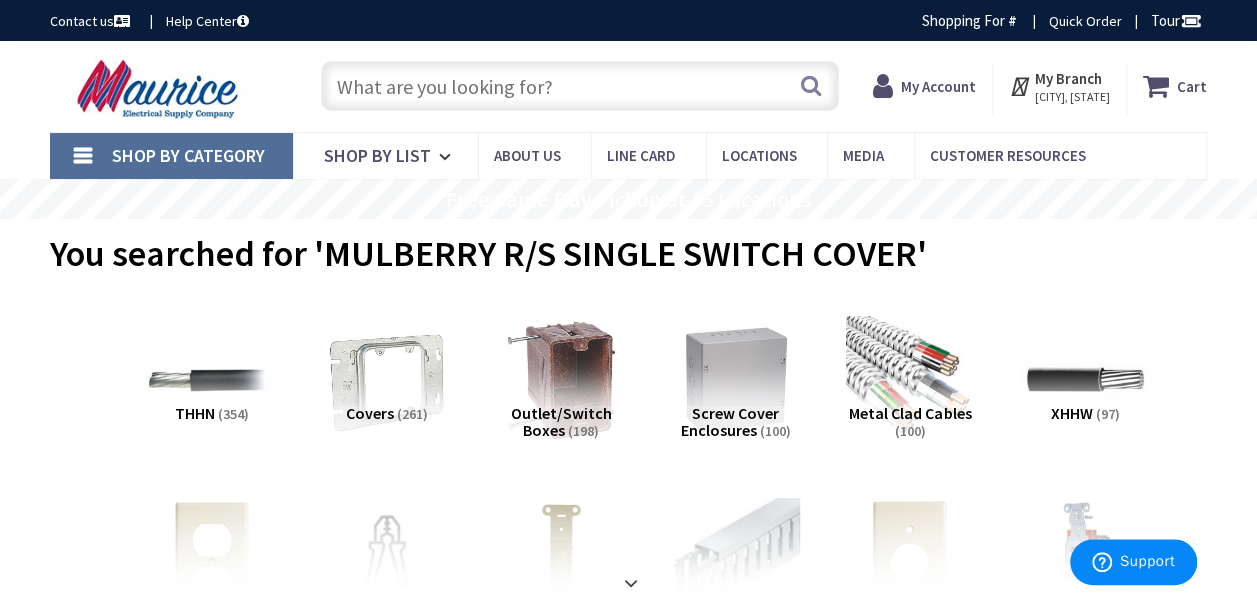 click at bounding box center [580, 86] 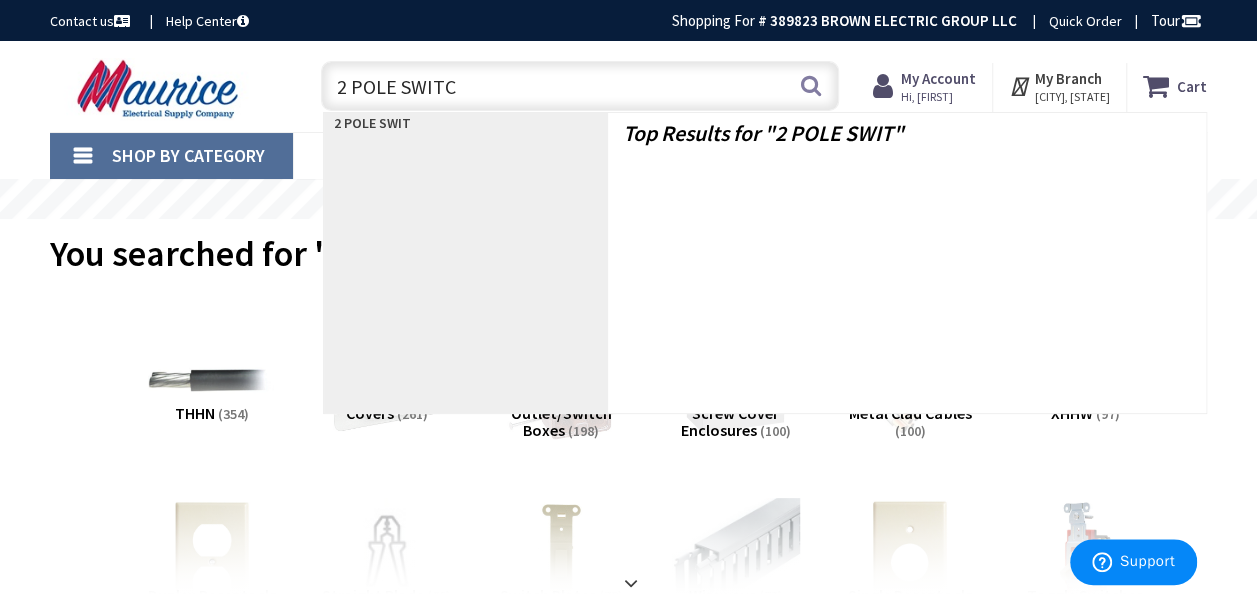 type on "2 POLE SWITCH" 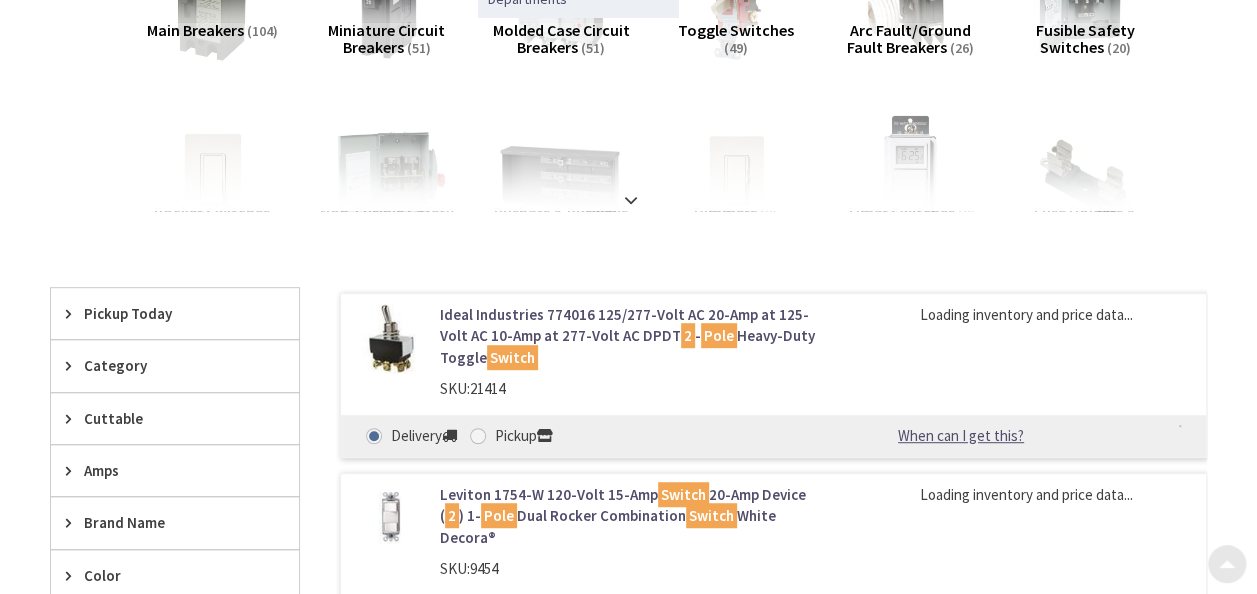 scroll, scrollTop: 400, scrollLeft: 0, axis: vertical 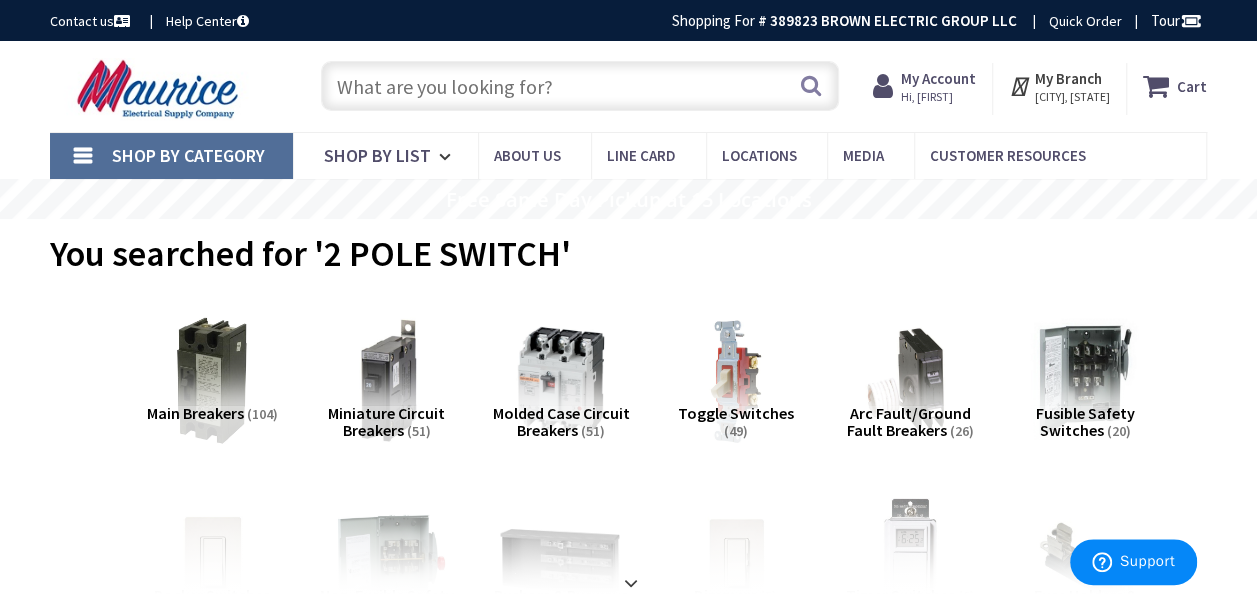 click at bounding box center (580, 86) 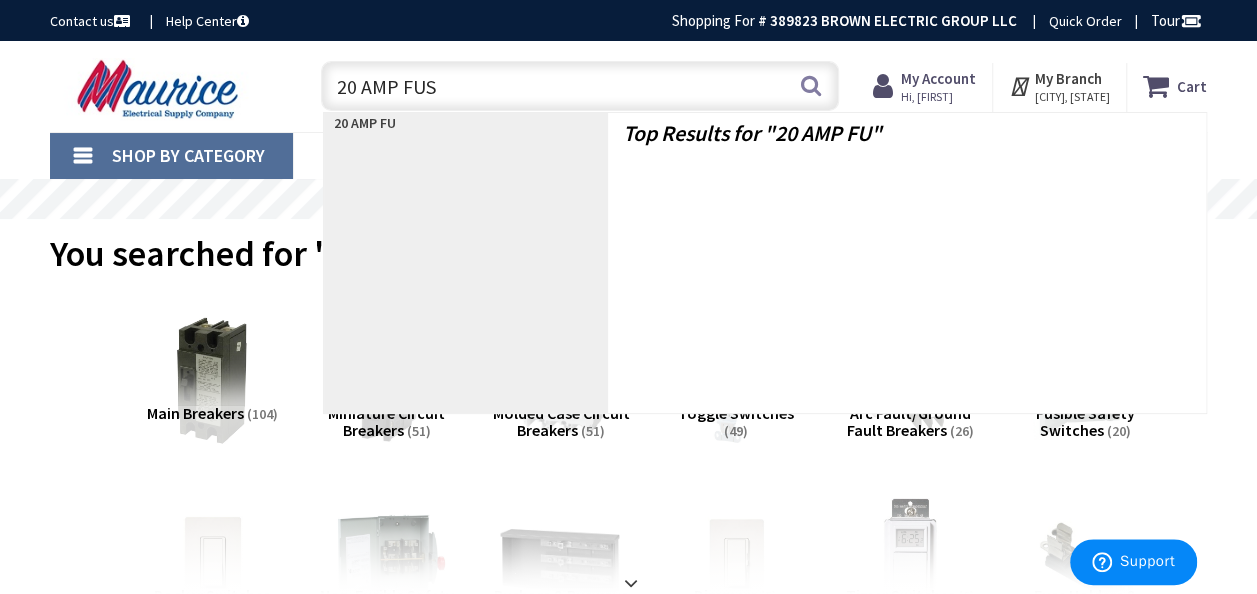 type on "20 AMP FUSE" 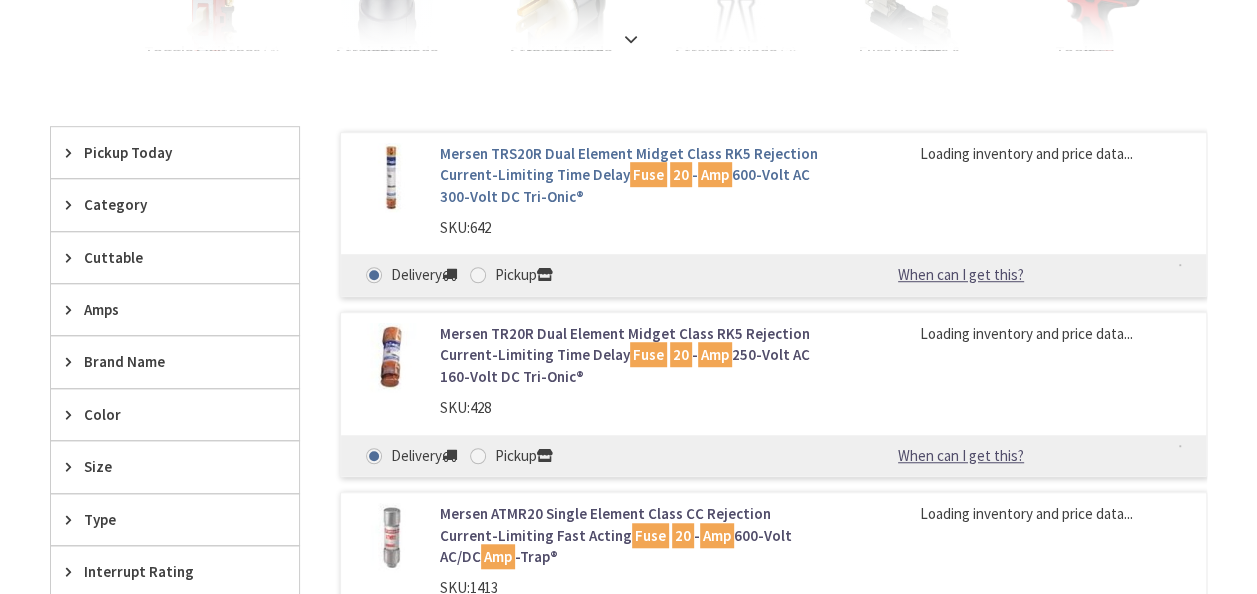 scroll, scrollTop: 600, scrollLeft: 0, axis: vertical 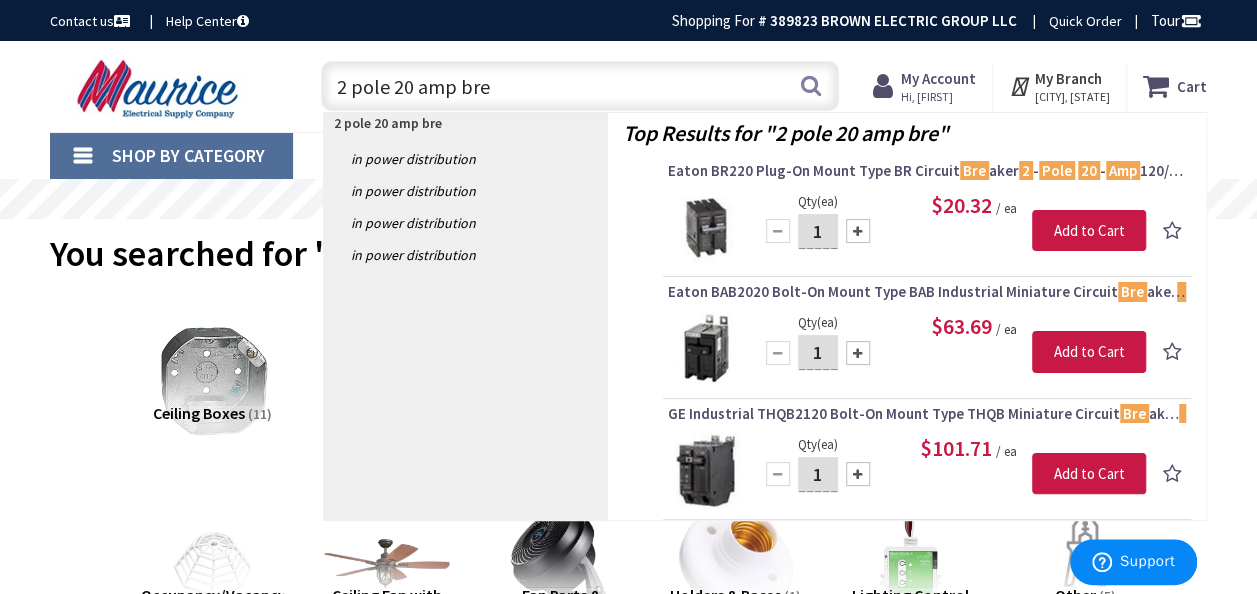drag, startPoint x: 488, startPoint y: 90, endPoint x: 395, endPoint y: 99, distance: 93.43447 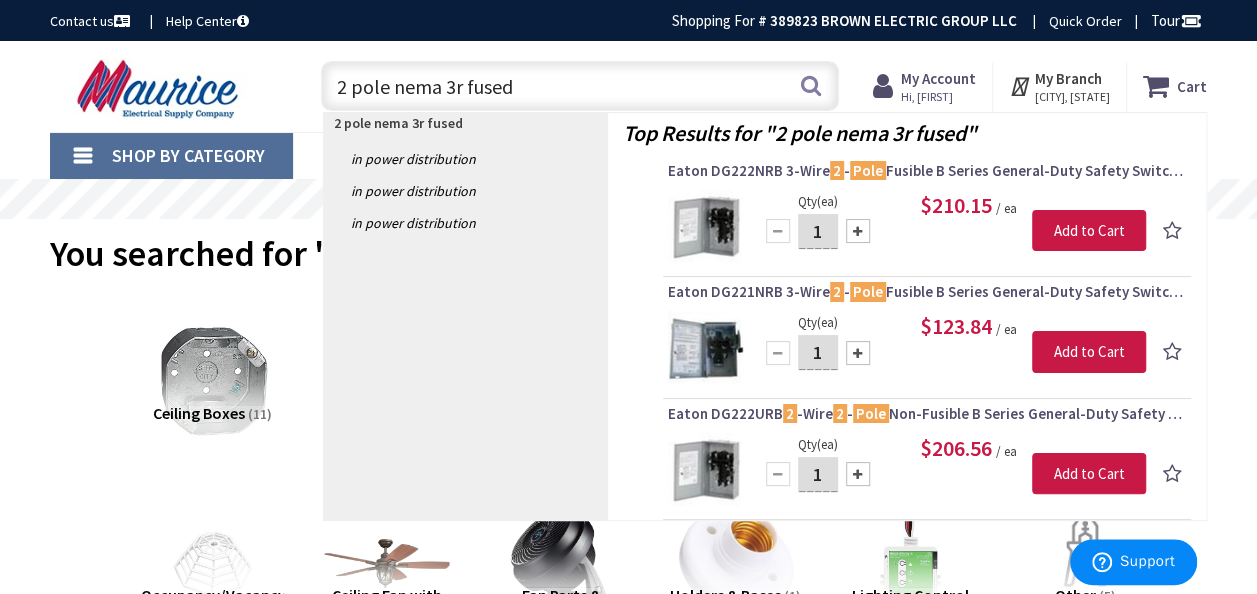 type on "2 pole nema 3r fused" 